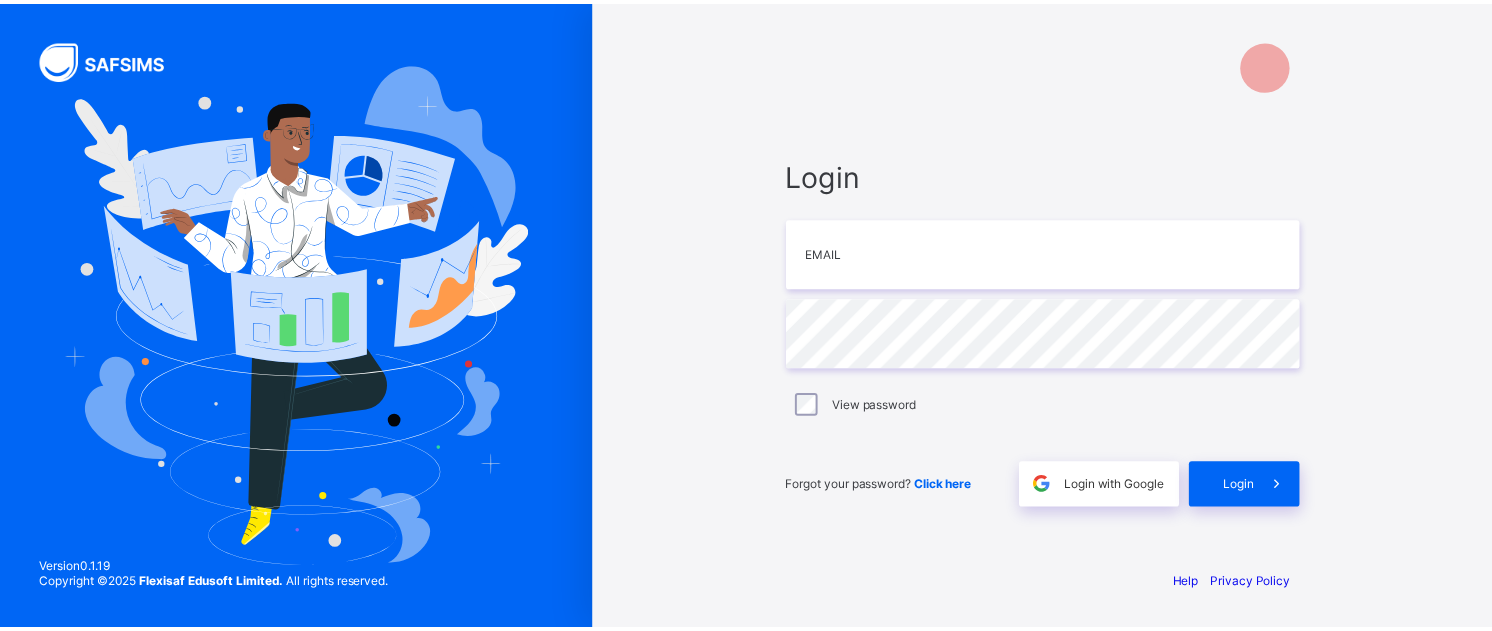 scroll, scrollTop: 0, scrollLeft: 0, axis: both 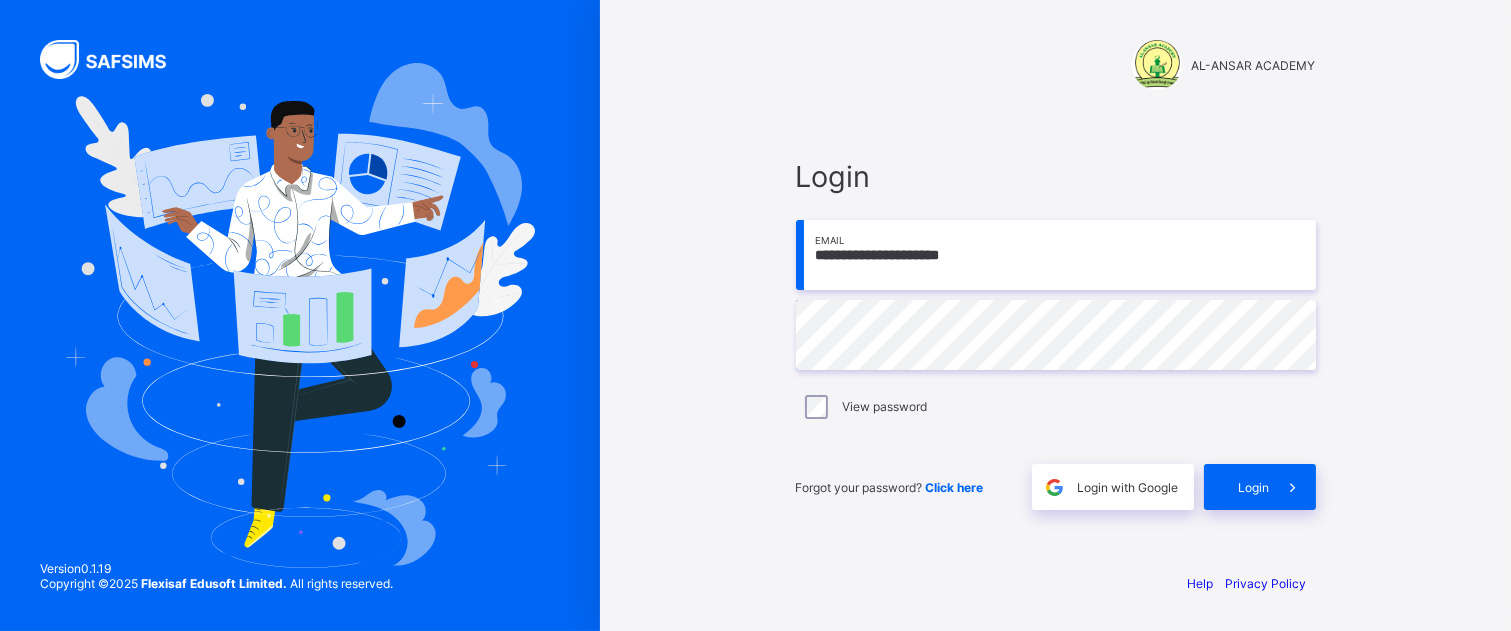 click on "**********" at bounding box center [1056, 255] 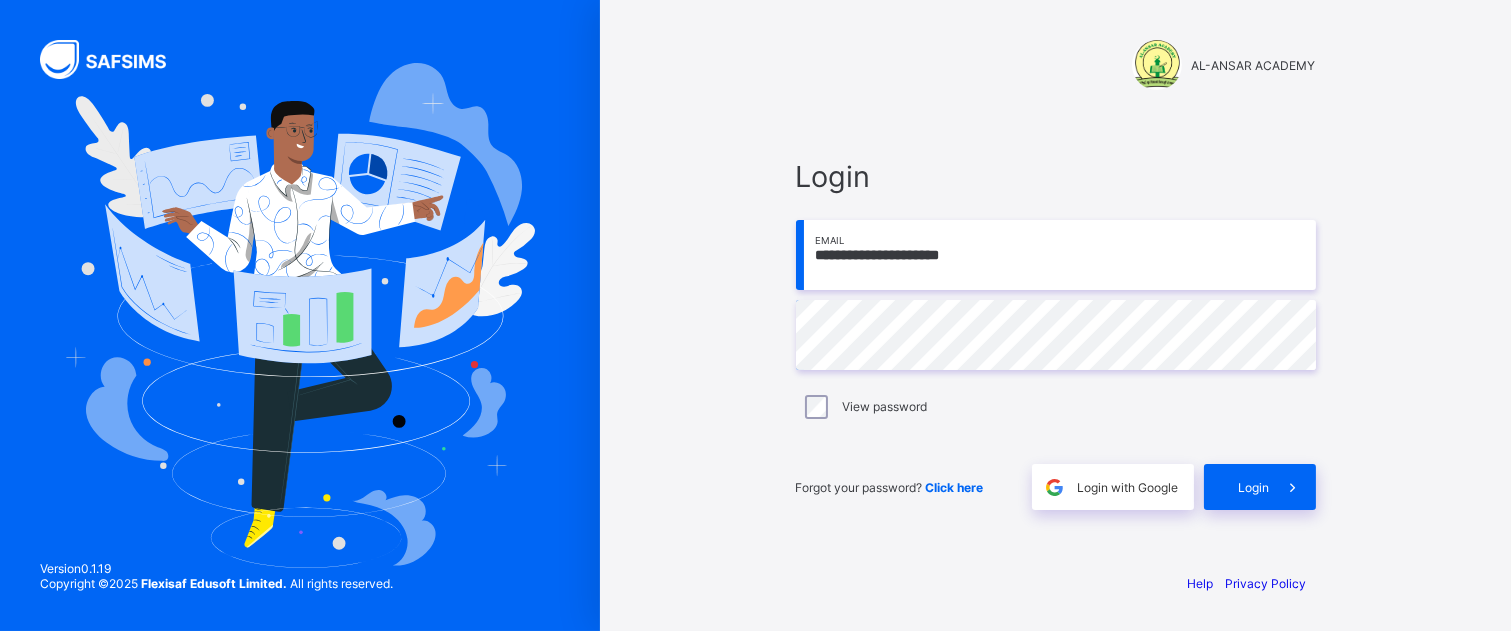 type on "**********" 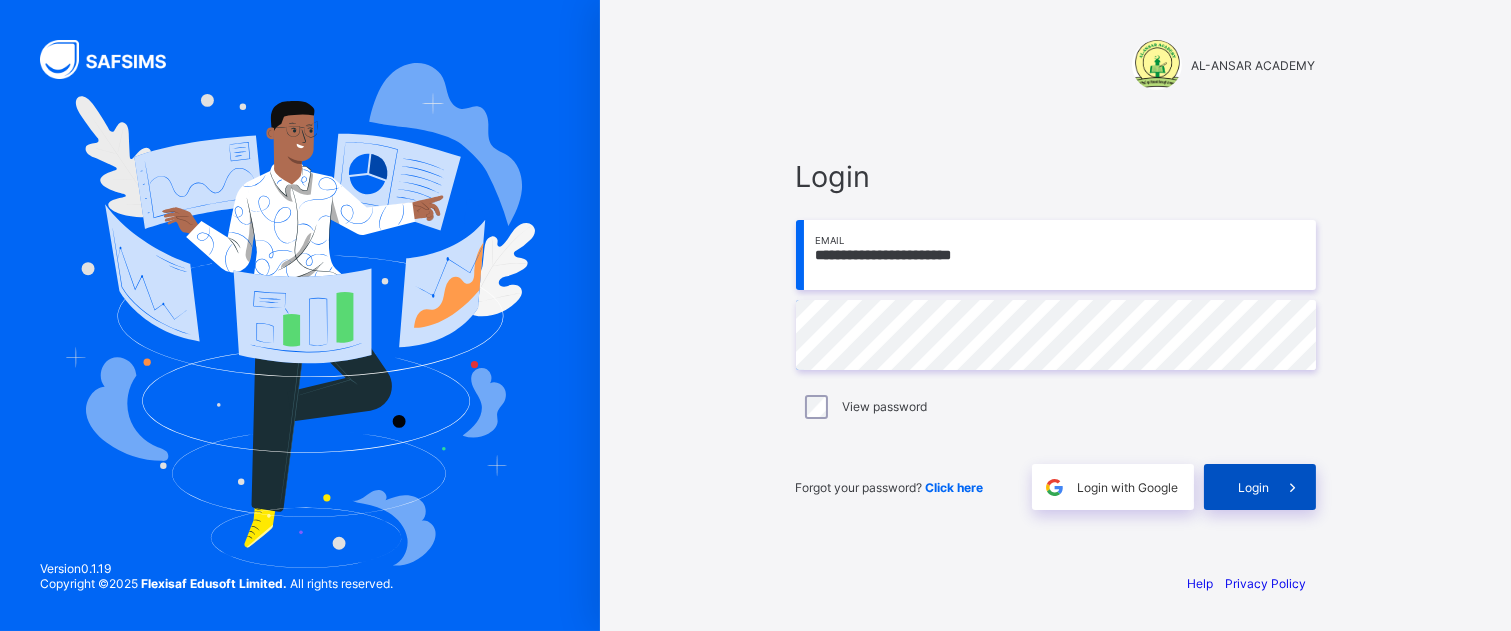 click on "Login" at bounding box center (1260, 487) 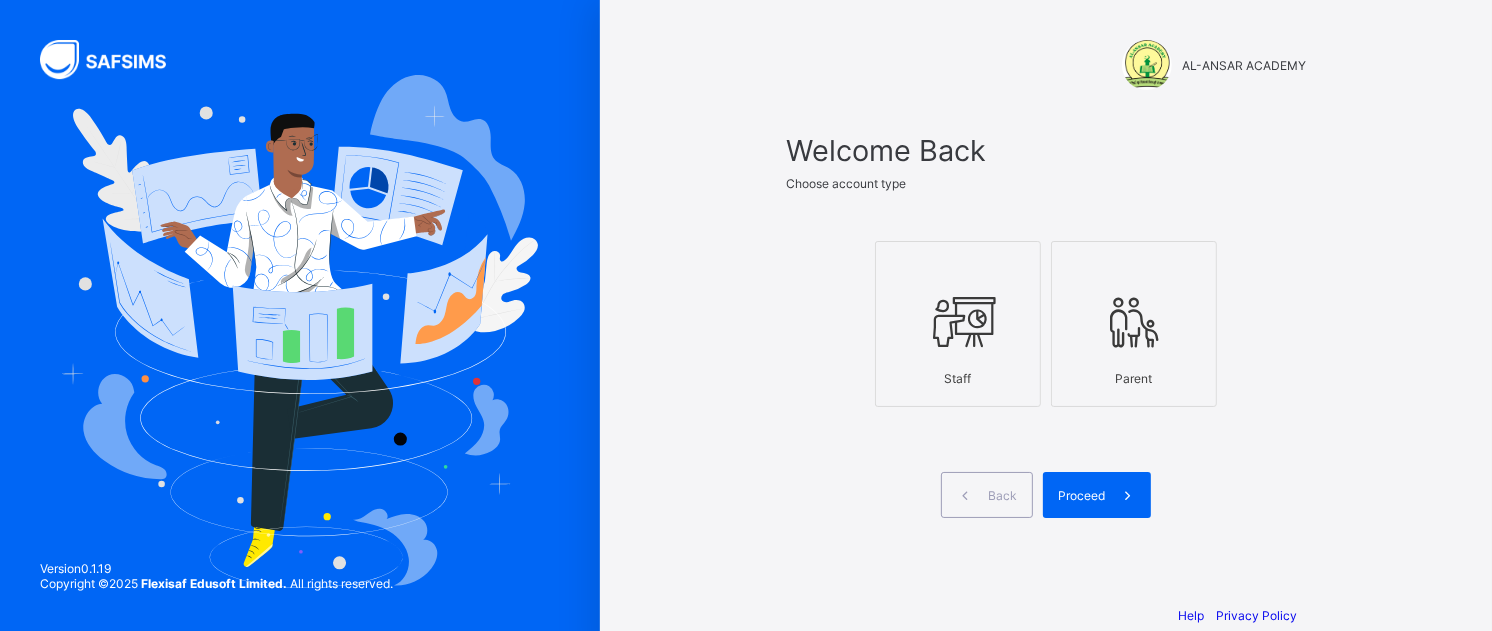 click at bounding box center [958, 322] 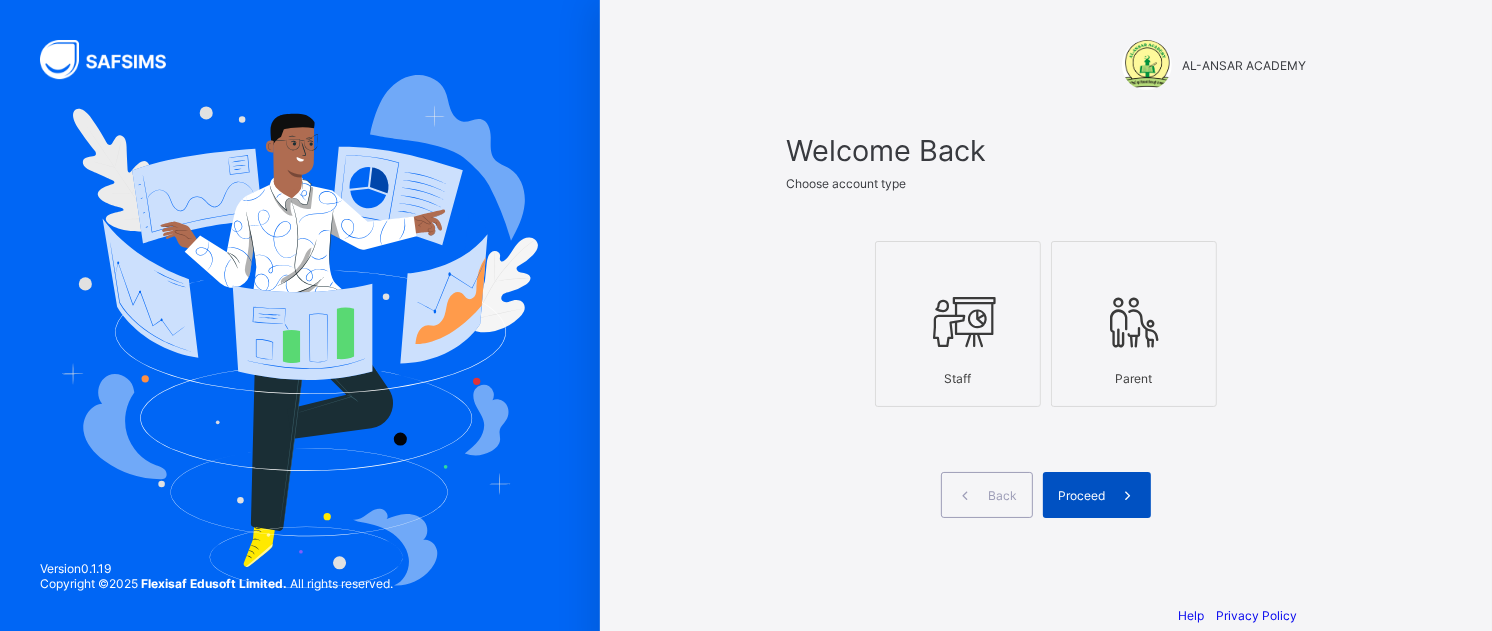 click on "Proceed" at bounding box center [1081, 495] 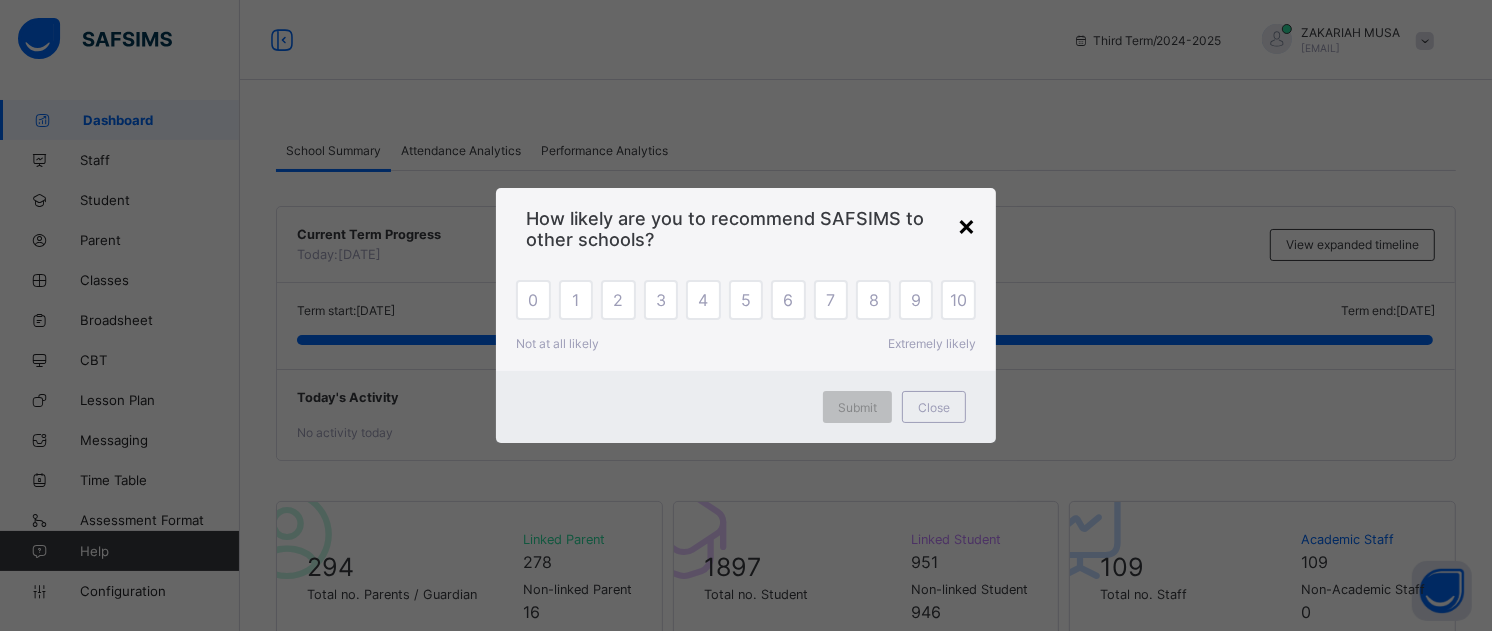click on "×" at bounding box center [966, 225] 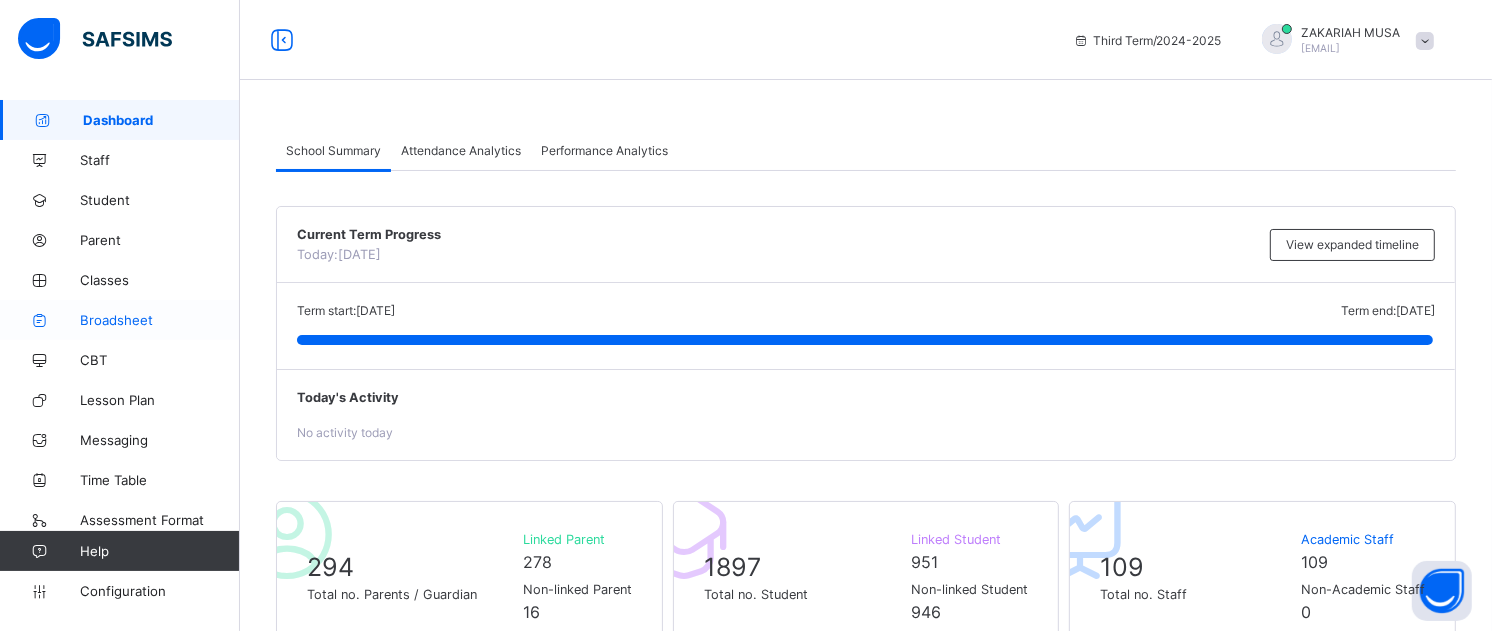 click on "Broadsheet" at bounding box center (160, 320) 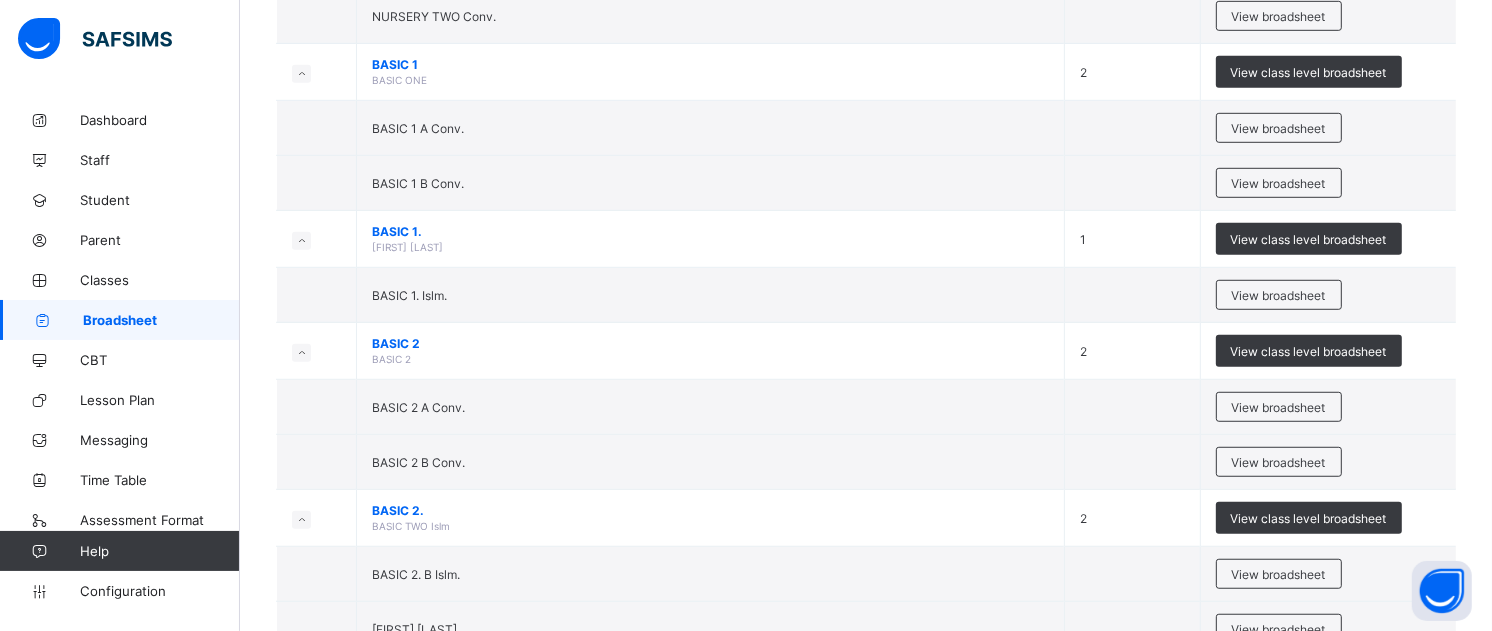 scroll, scrollTop: 1134, scrollLeft: 0, axis: vertical 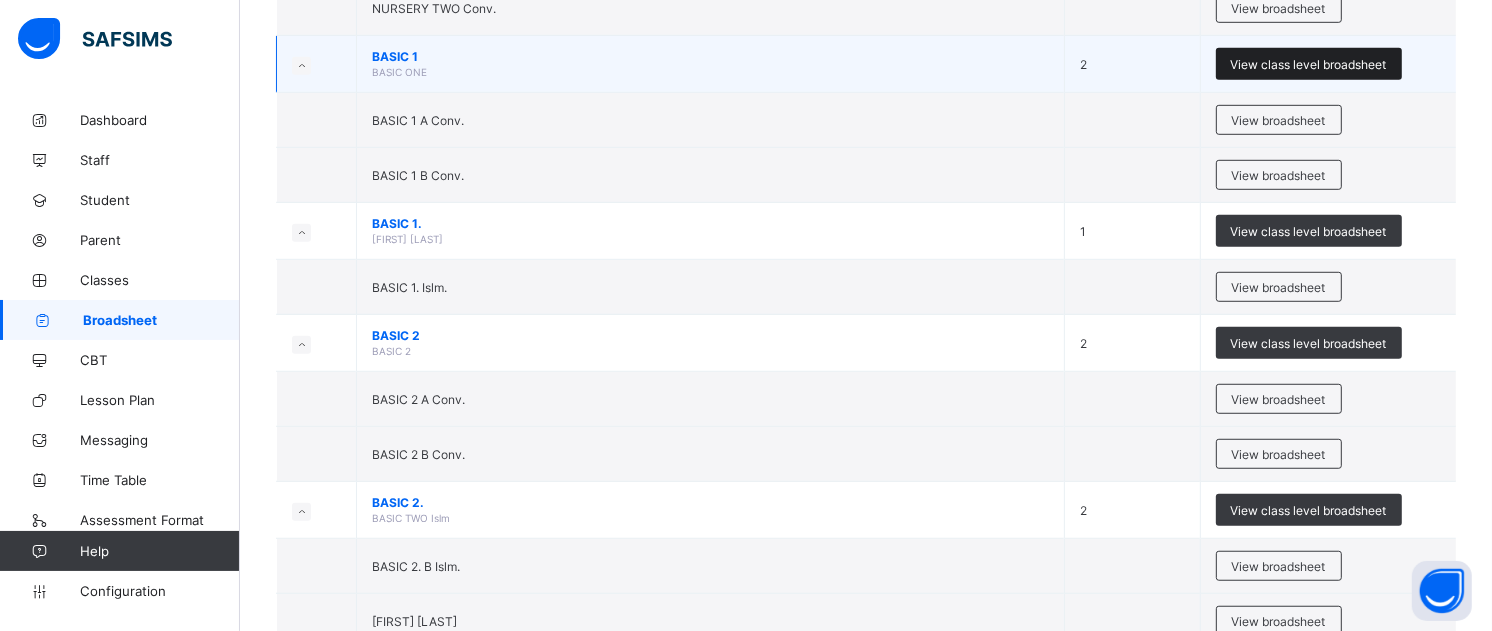 click on "View class level broadsheet" at bounding box center (1309, 64) 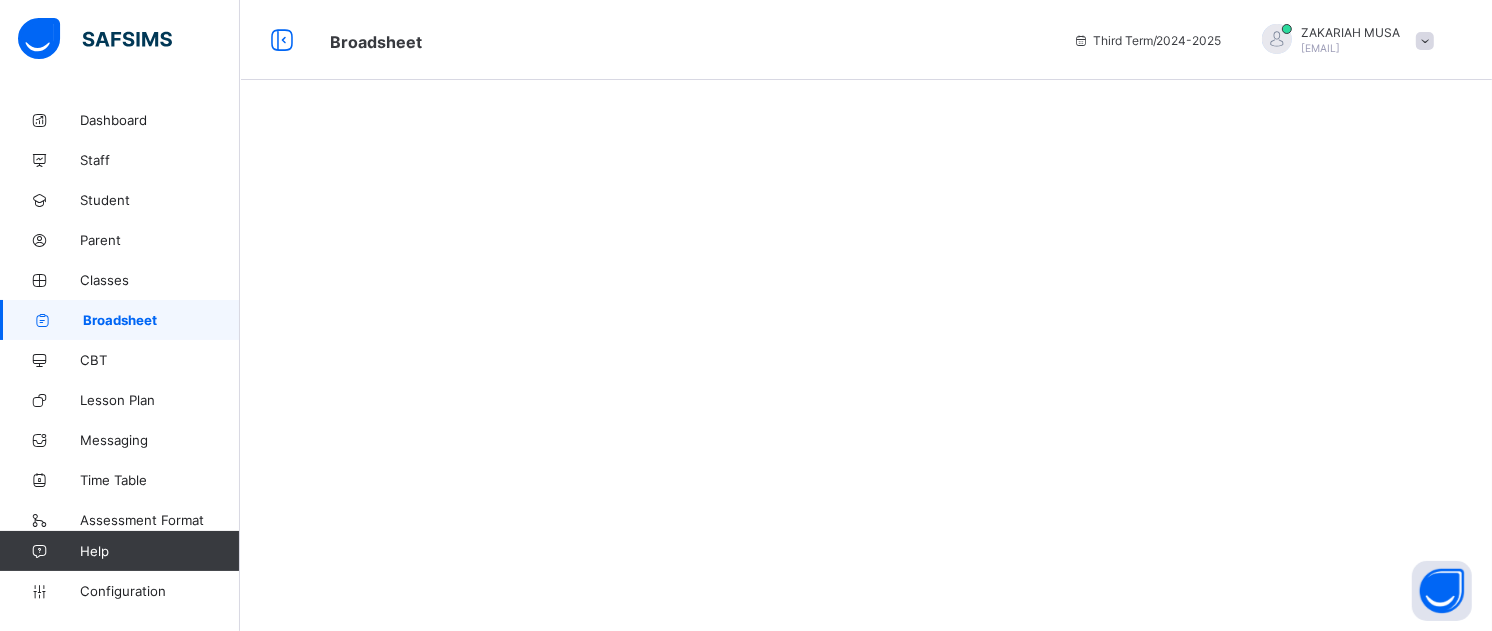 scroll, scrollTop: 0, scrollLeft: 0, axis: both 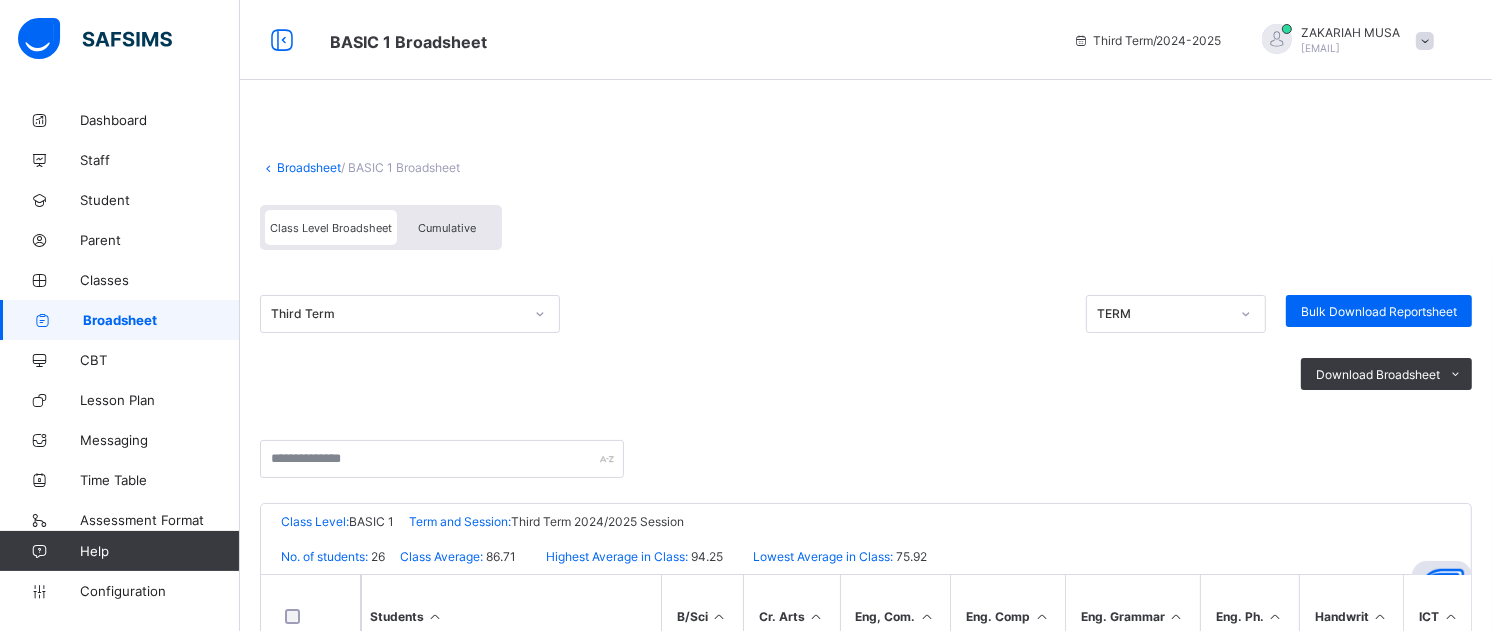 click on "Cumulative" at bounding box center [447, 228] 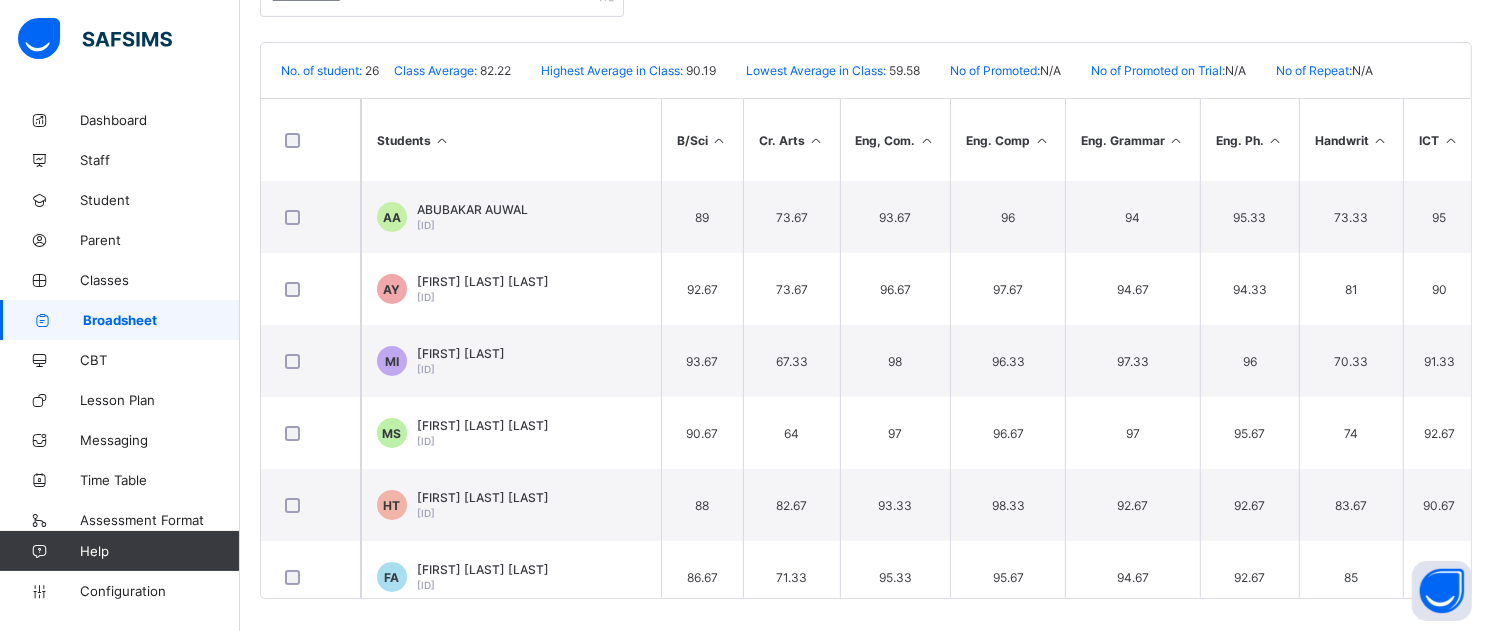 scroll, scrollTop: 443, scrollLeft: 0, axis: vertical 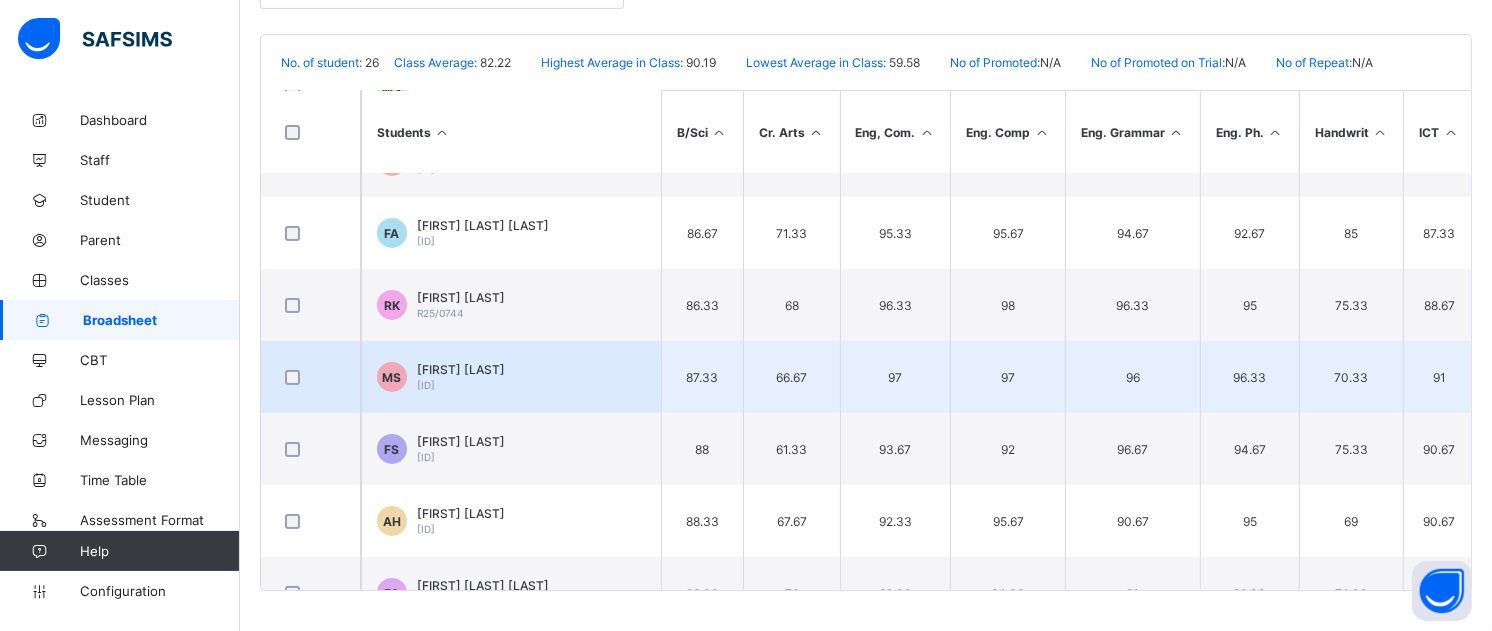 click on "[FIRST] [LAST]" at bounding box center (461, 369) 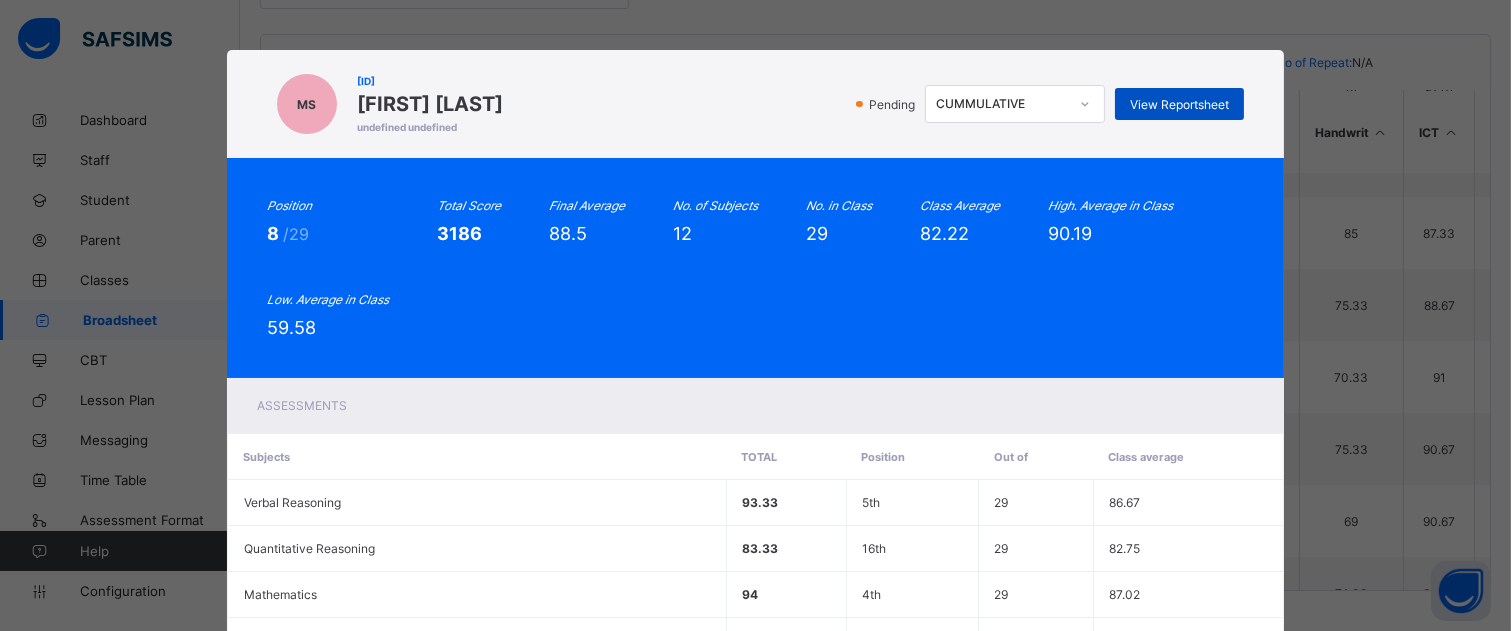 click on "View Reportsheet" at bounding box center [1179, 104] 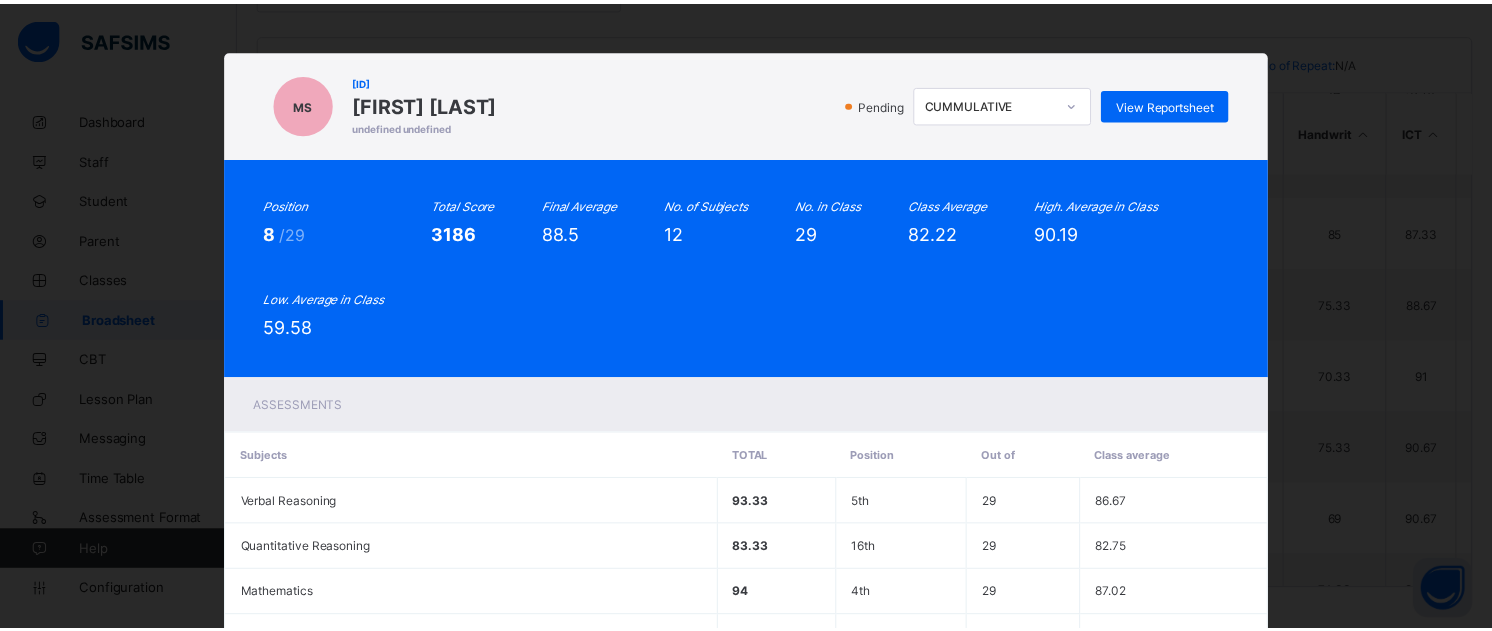 scroll, scrollTop: 0, scrollLeft: 0, axis: both 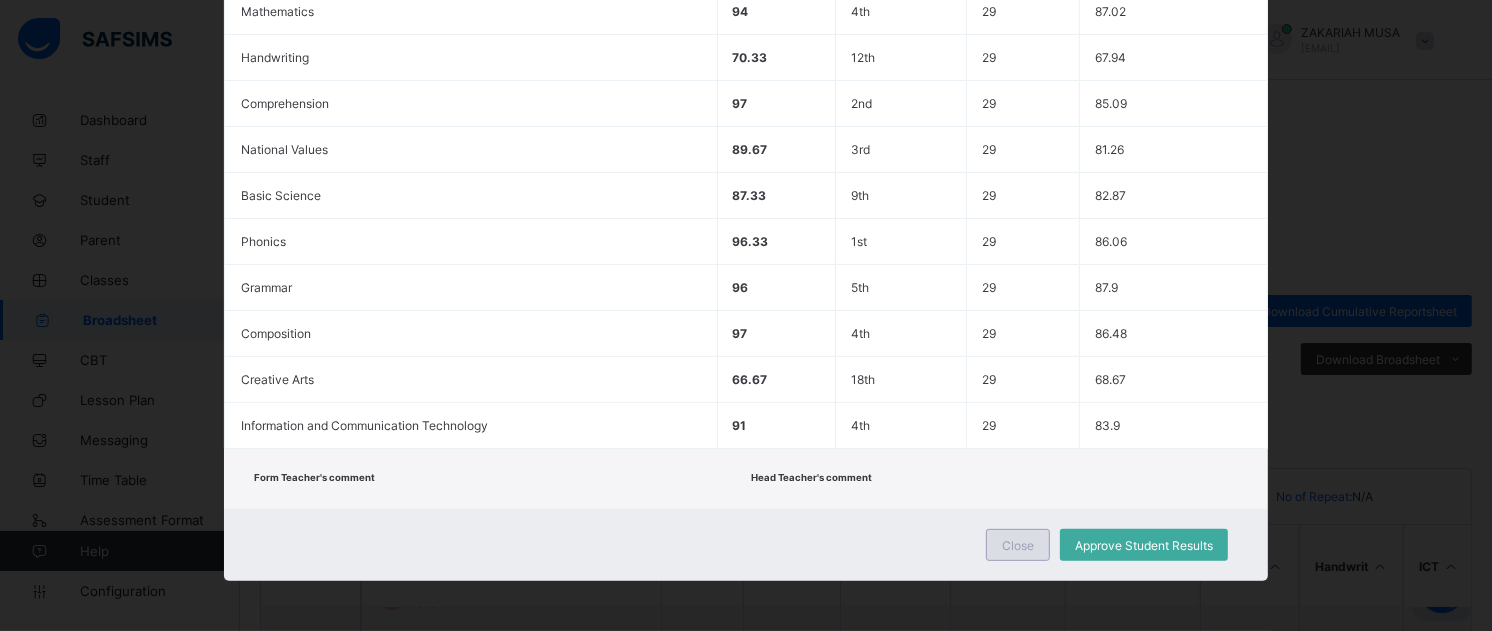 click on "Close" at bounding box center (1018, 545) 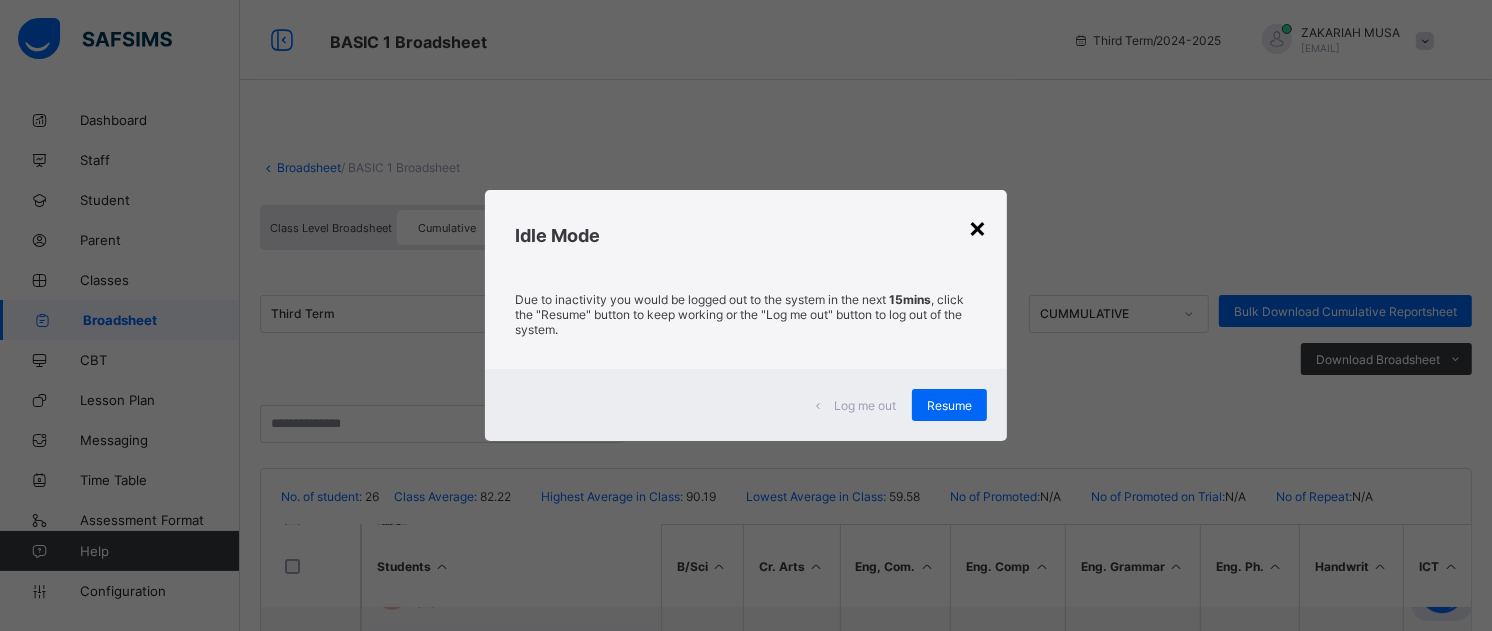 click on "×" at bounding box center (977, 227) 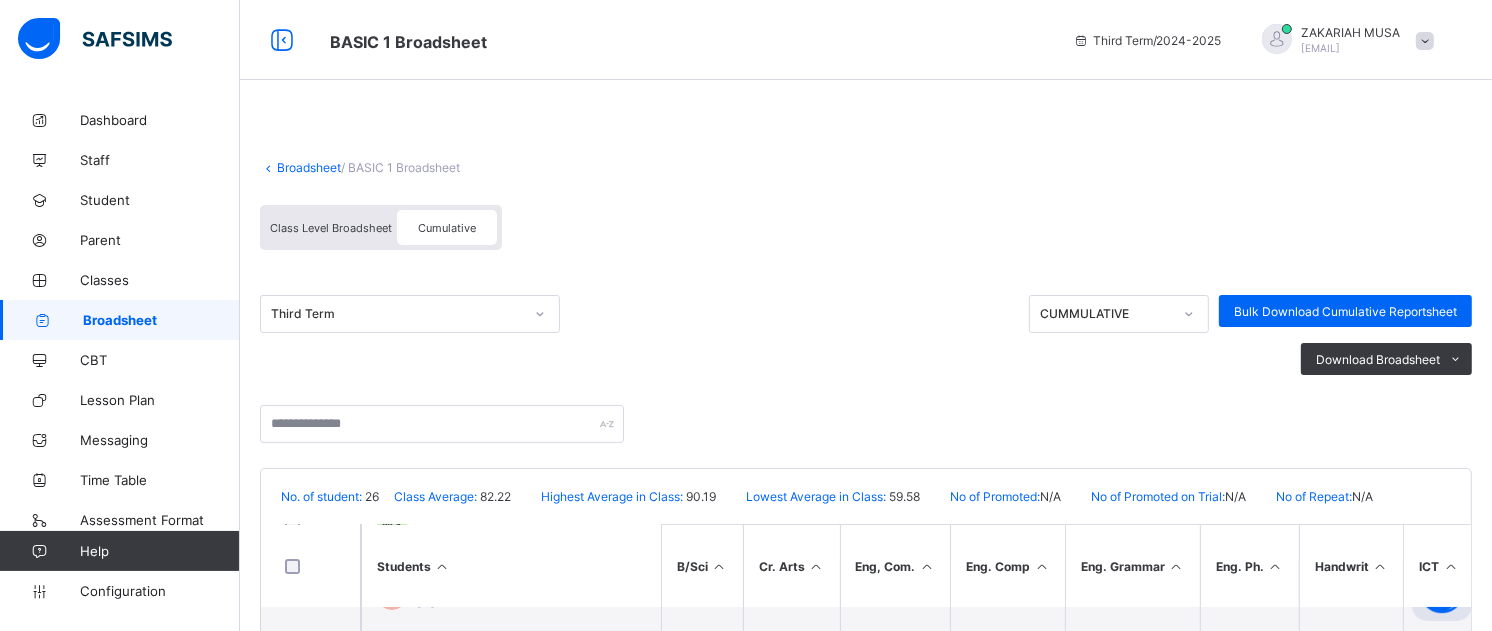 click on "Broadsheet" at bounding box center [309, 167] 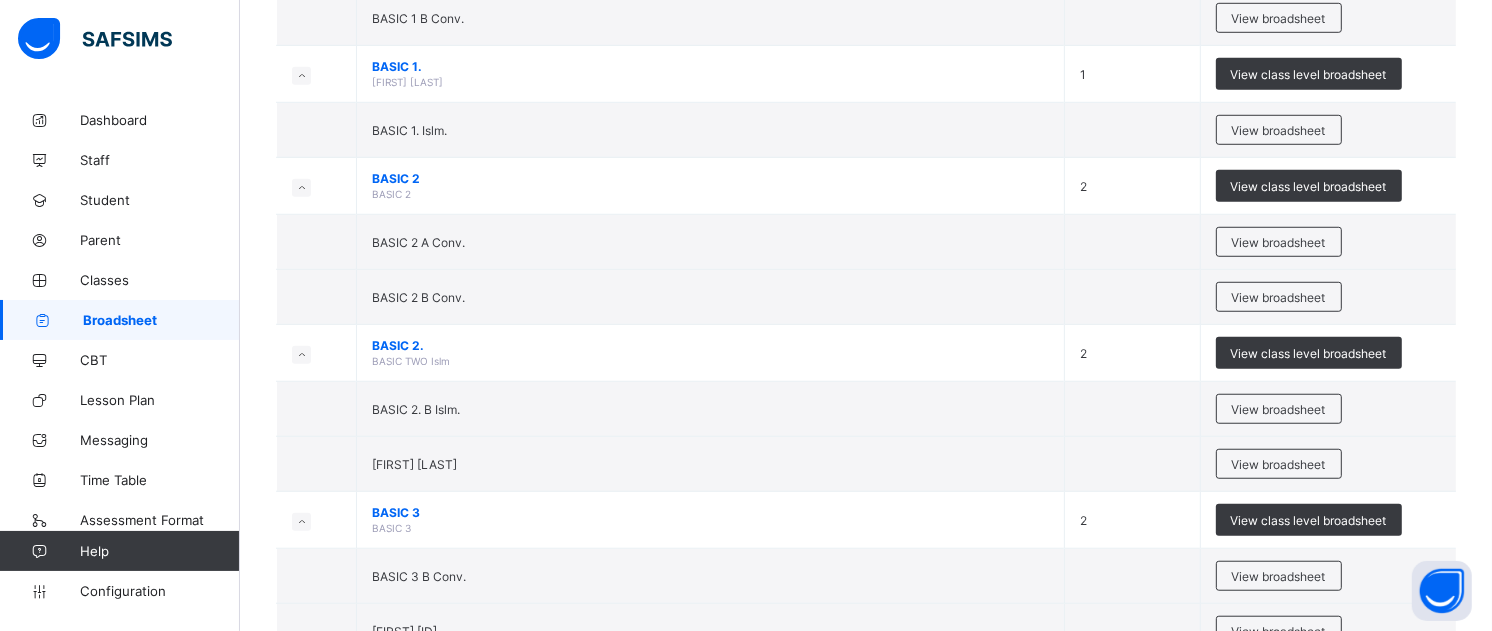 scroll, scrollTop: 1403, scrollLeft: 0, axis: vertical 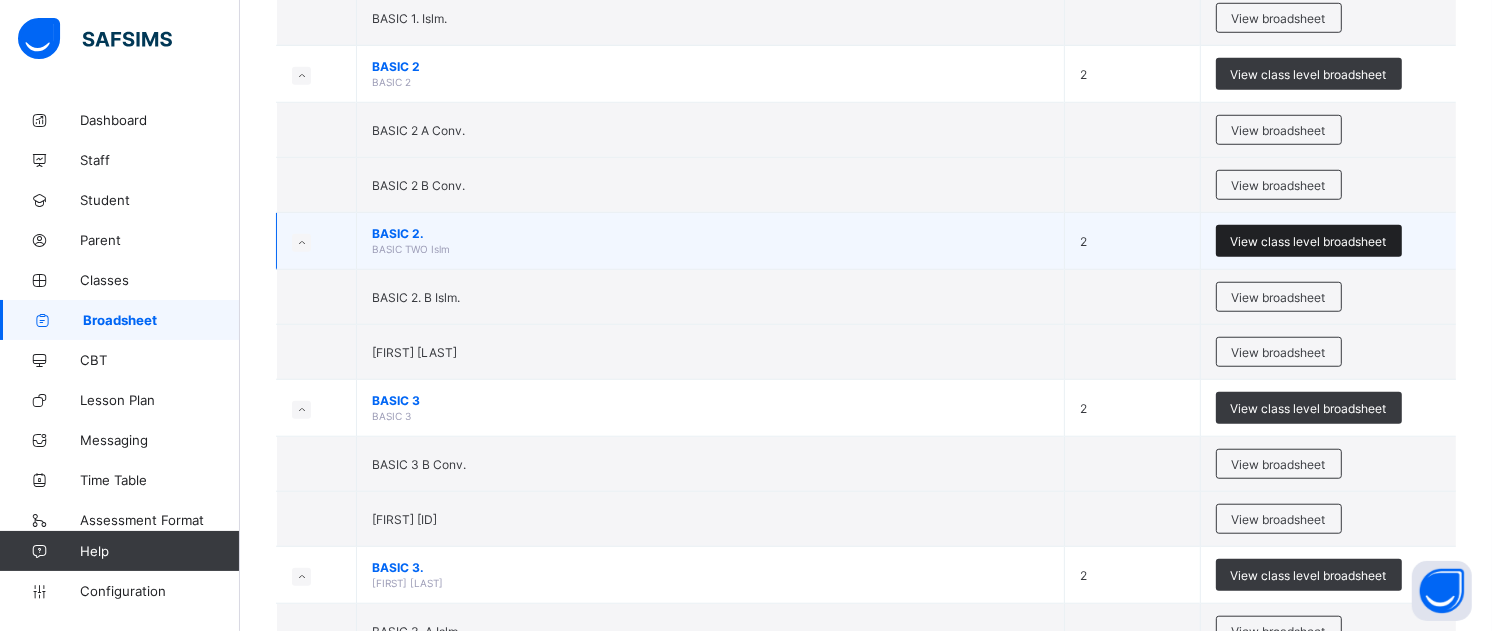click on "View class level broadsheet" at bounding box center (1309, 241) 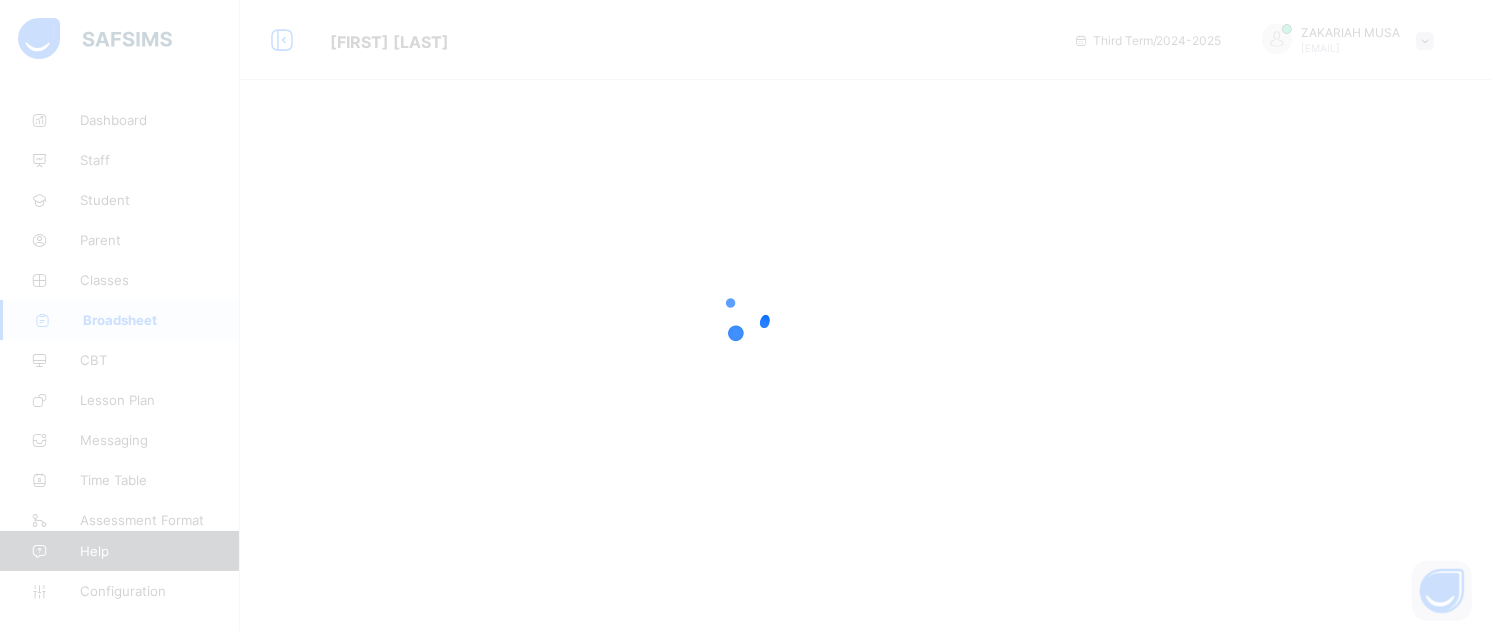 scroll, scrollTop: 0, scrollLeft: 0, axis: both 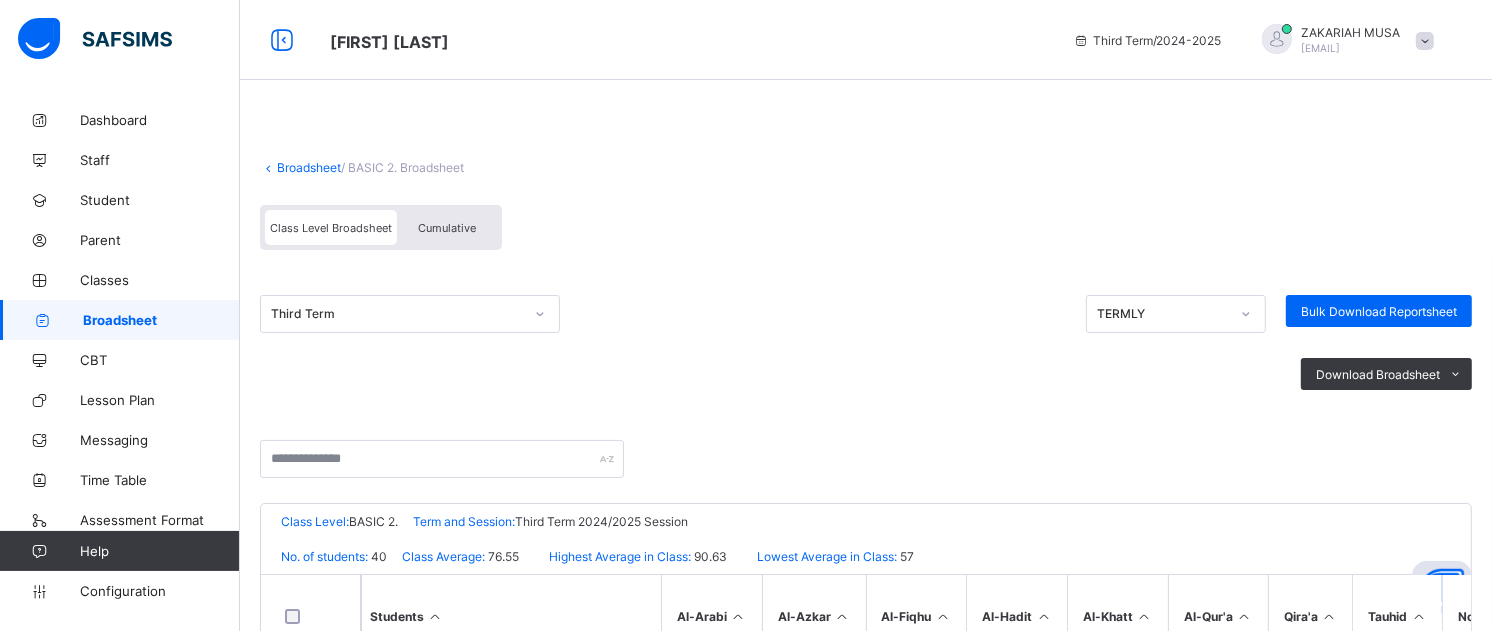 click on "Cumulative" at bounding box center [447, 228] 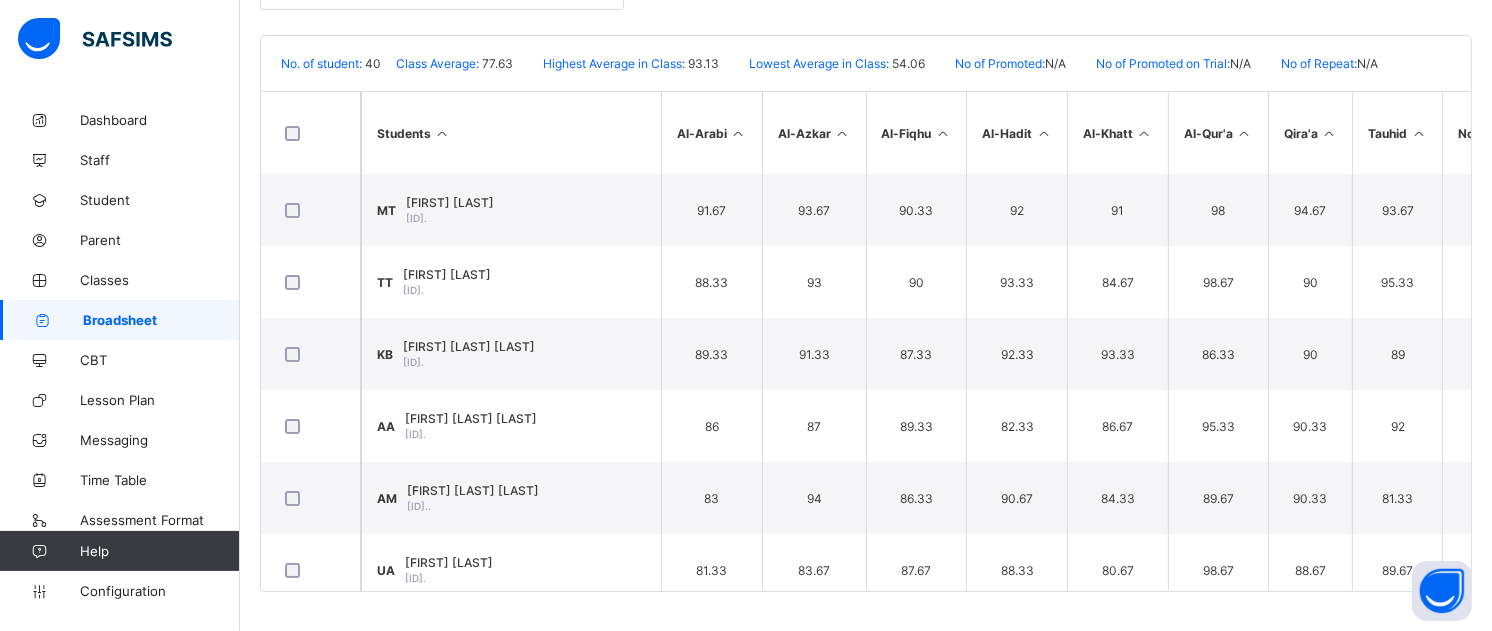 scroll, scrollTop: 443, scrollLeft: 0, axis: vertical 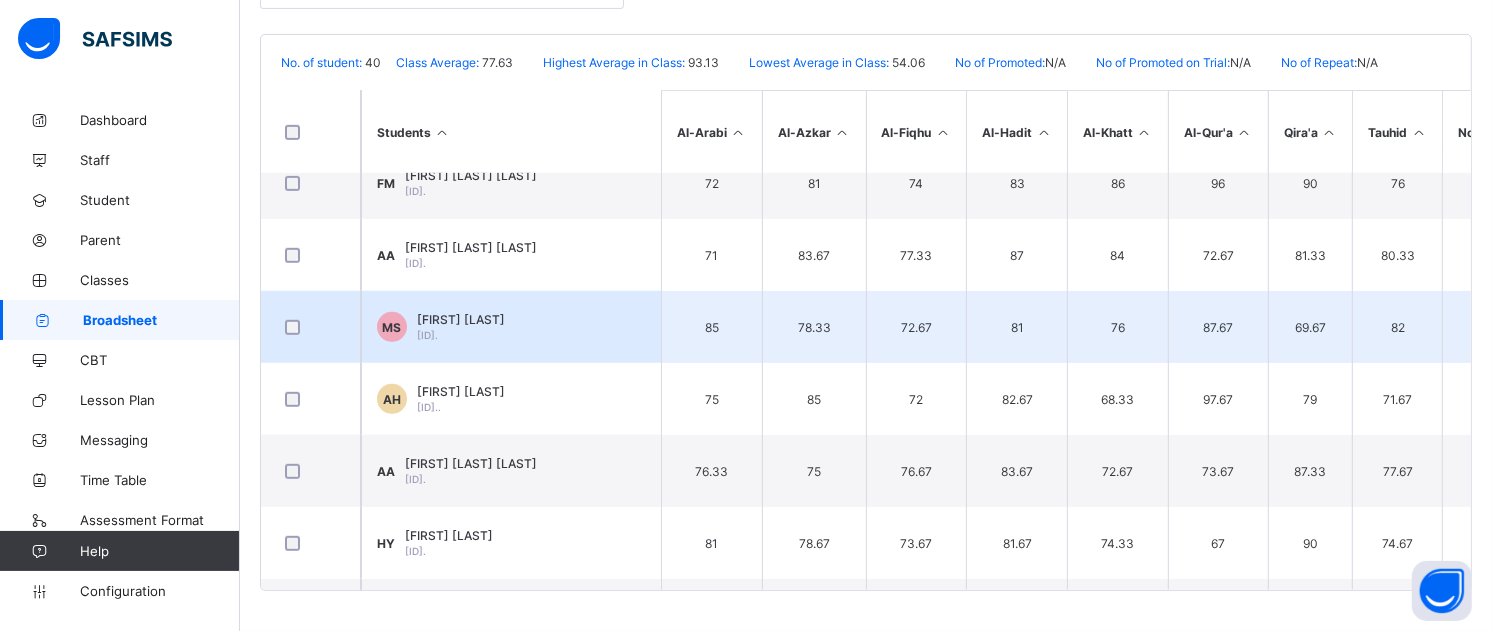 click on "[TITLE] [FIRST] [LAST] [LAST] [ID]." at bounding box center [441, 327] 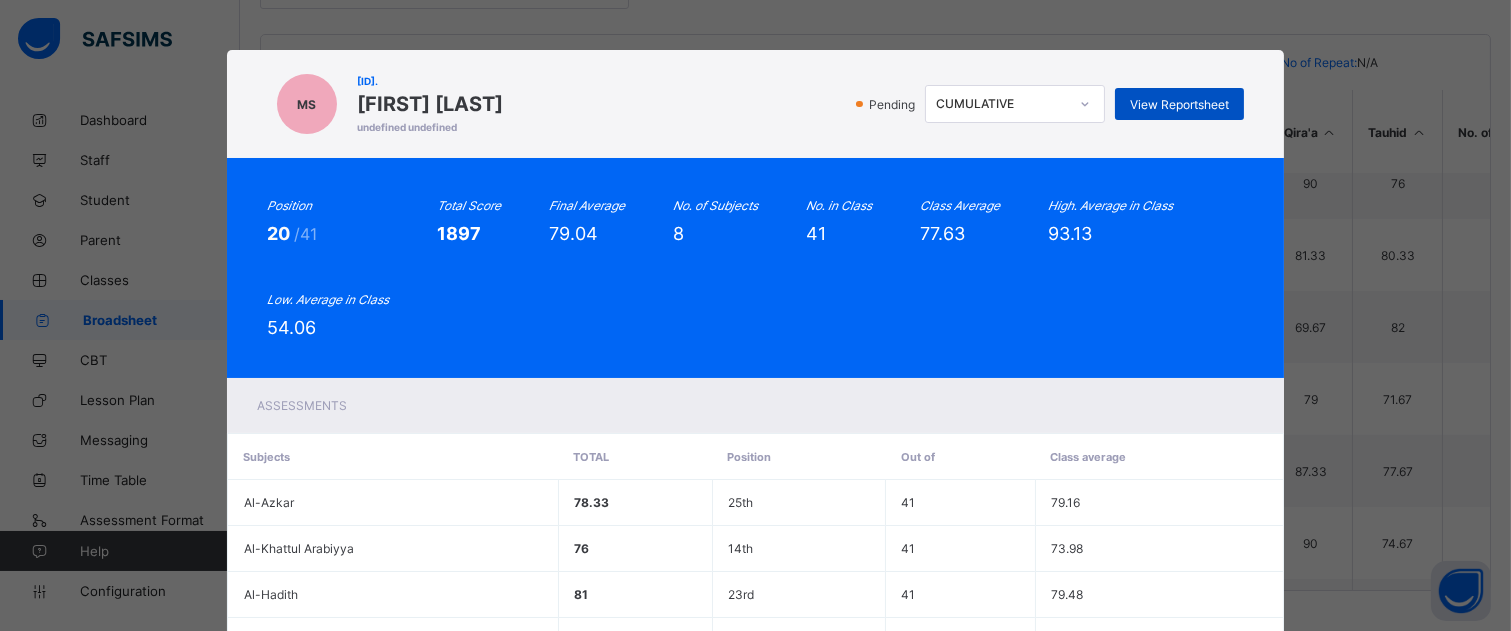 click on "View Reportsheet" at bounding box center (1179, 104) 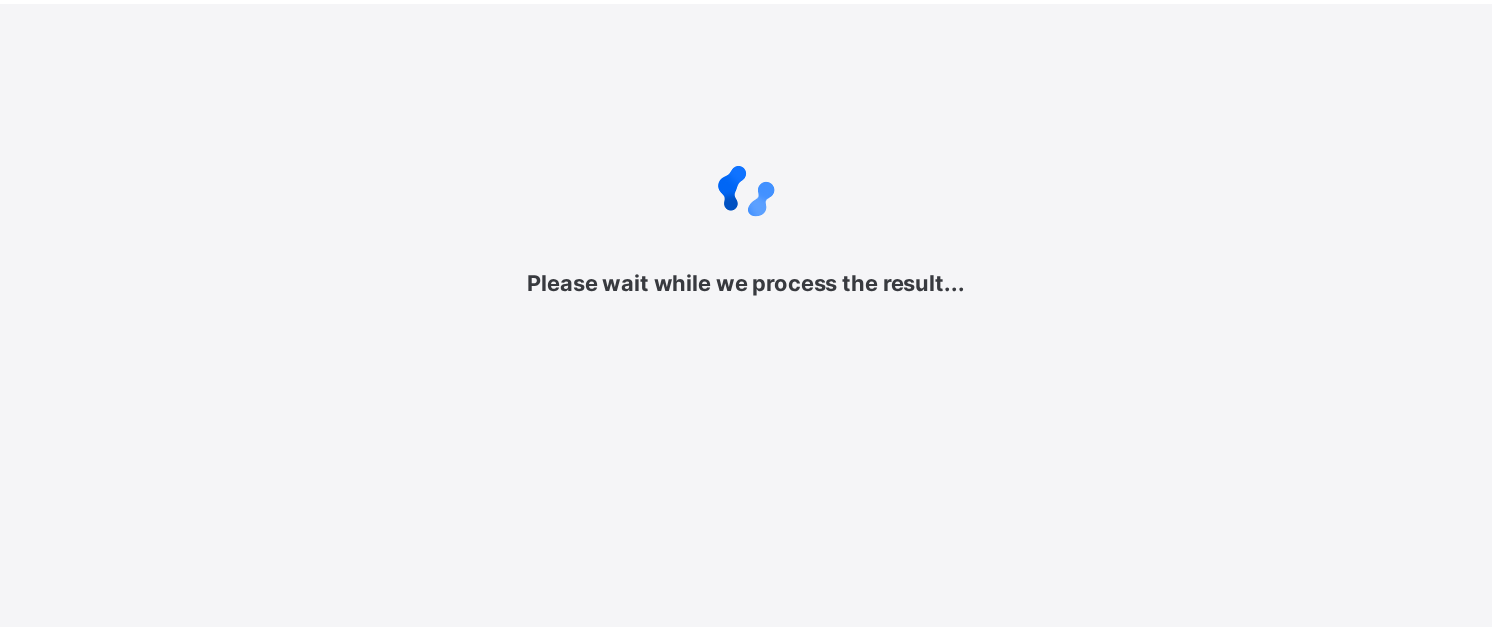 scroll, scrollTop: 0, scrollLeft: 0, axis: both 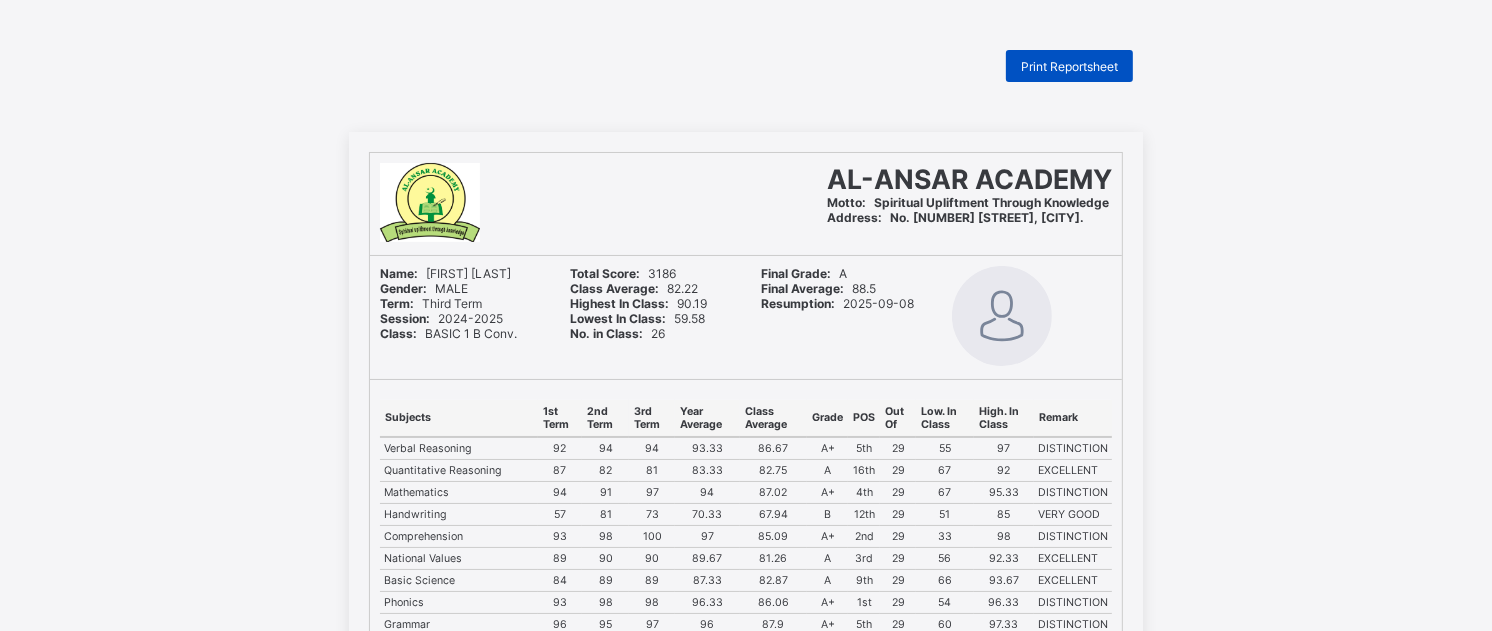 click on "Print Reportsheet" at bounding box center (1069, 66) 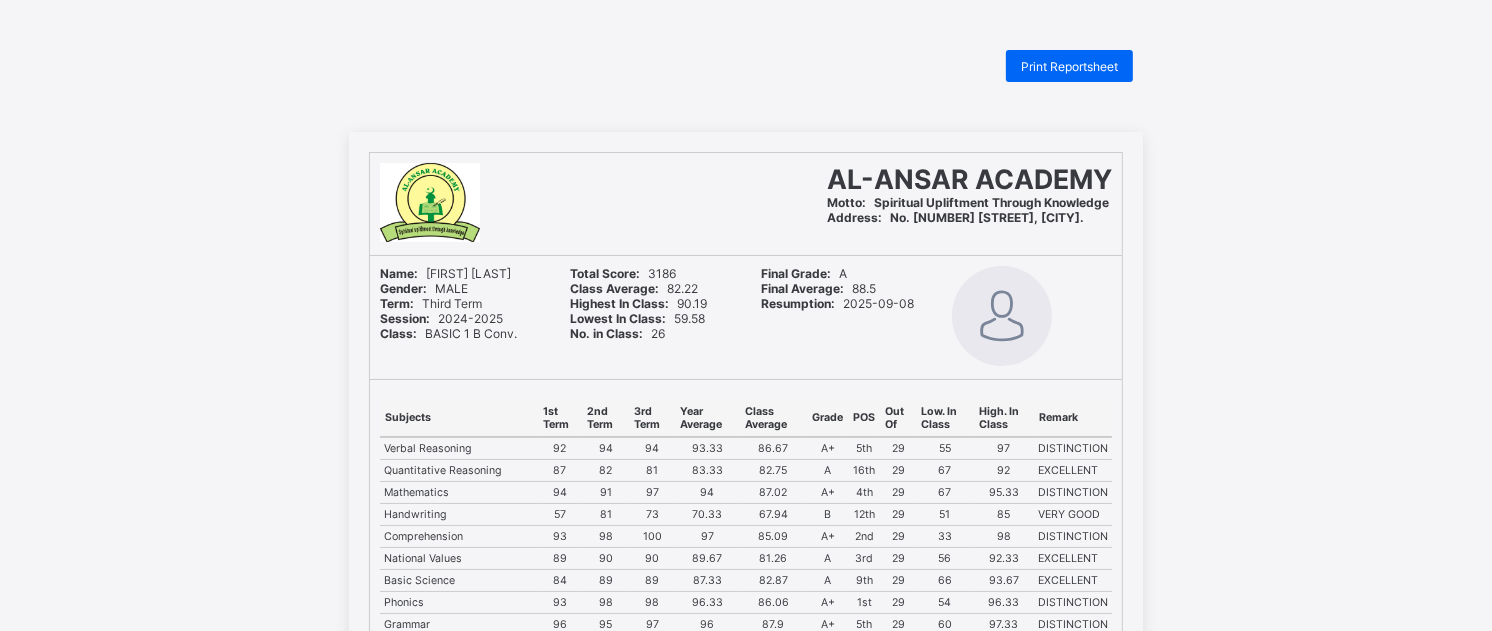 scroll, scrollTop: 0, scrollLeft: 0, axis: both 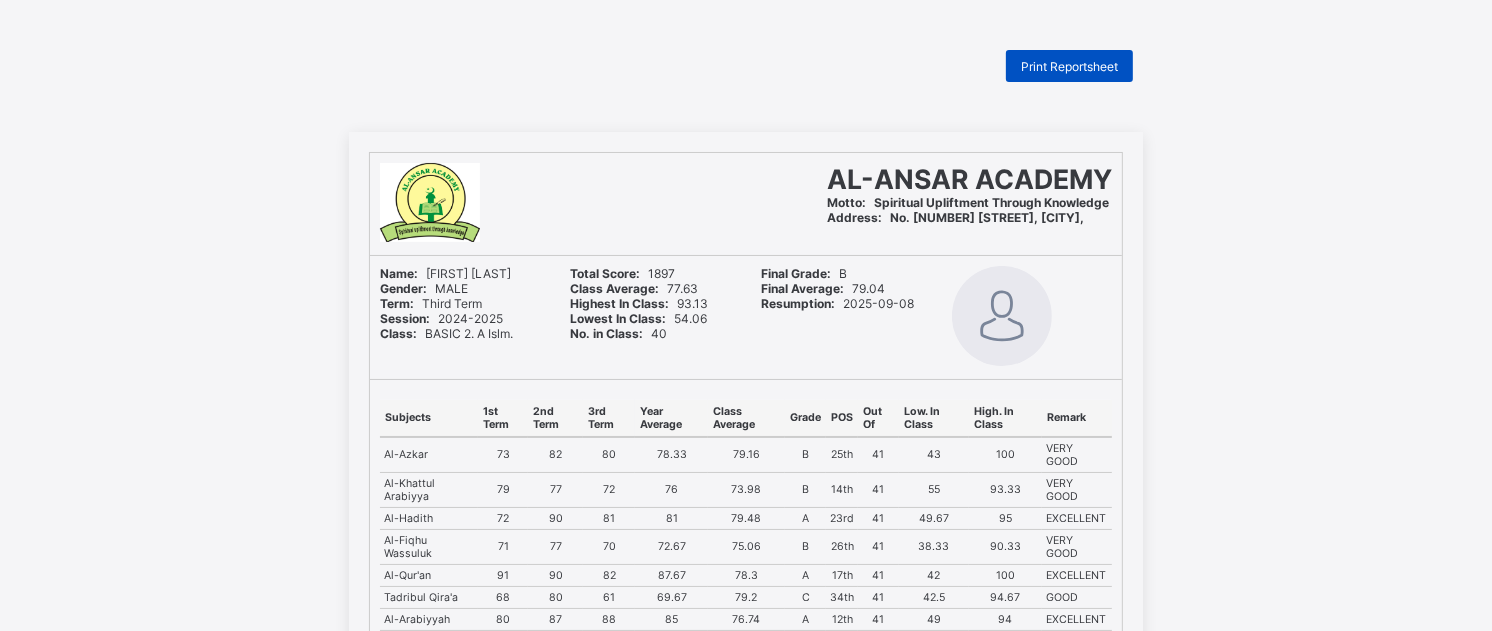 click on "Print Reportsheet" at bounding box center (1069, 66) 